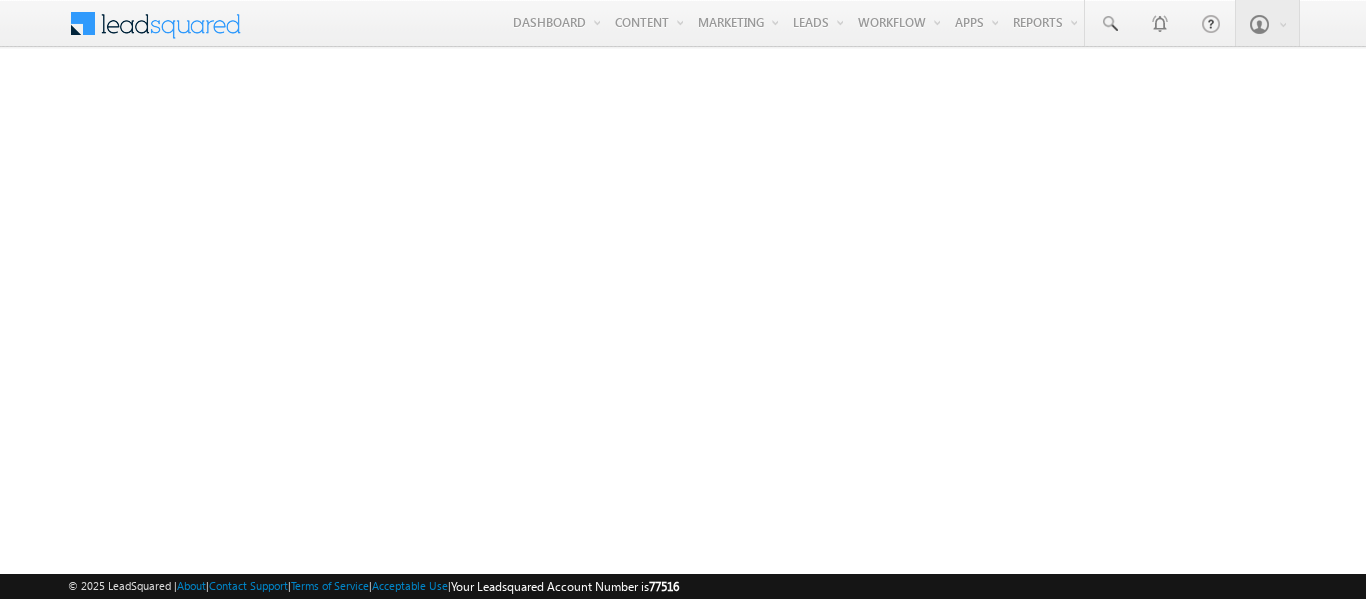 scroll, scrollTop: 0, scrollLeft: 0, axis: both 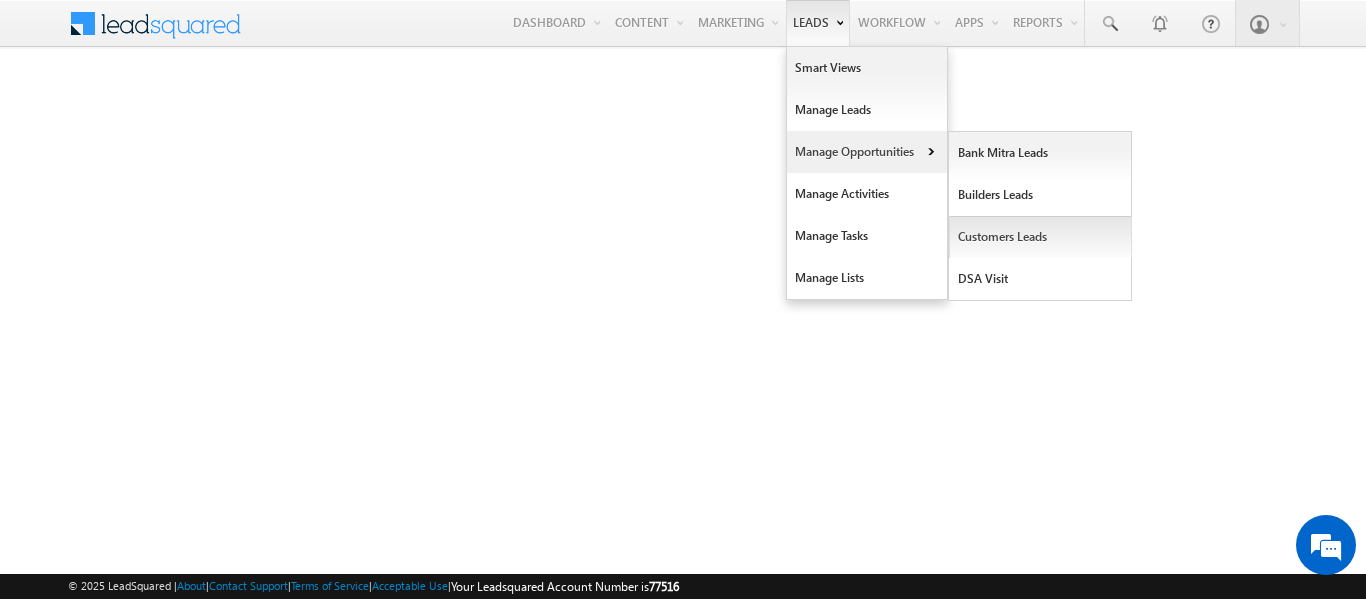click on "Customers Leads" at bounding box center [1040, 237] 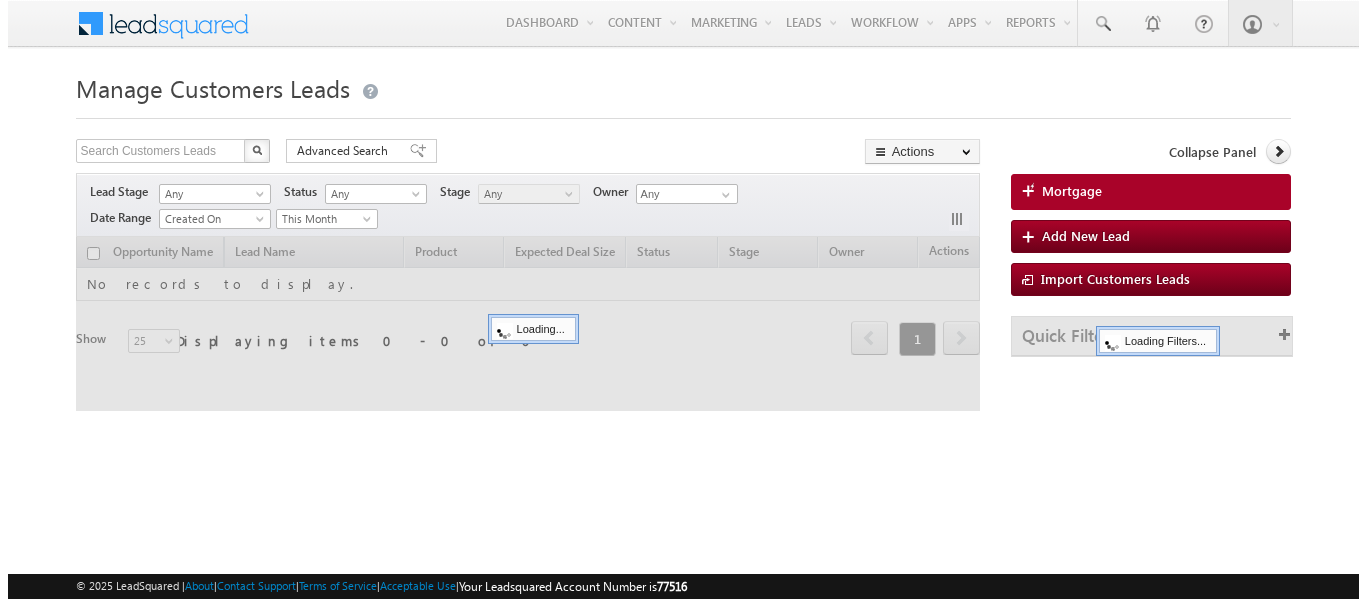 scroll, scrollTop: 0, scrollLeft: 0, axis: both 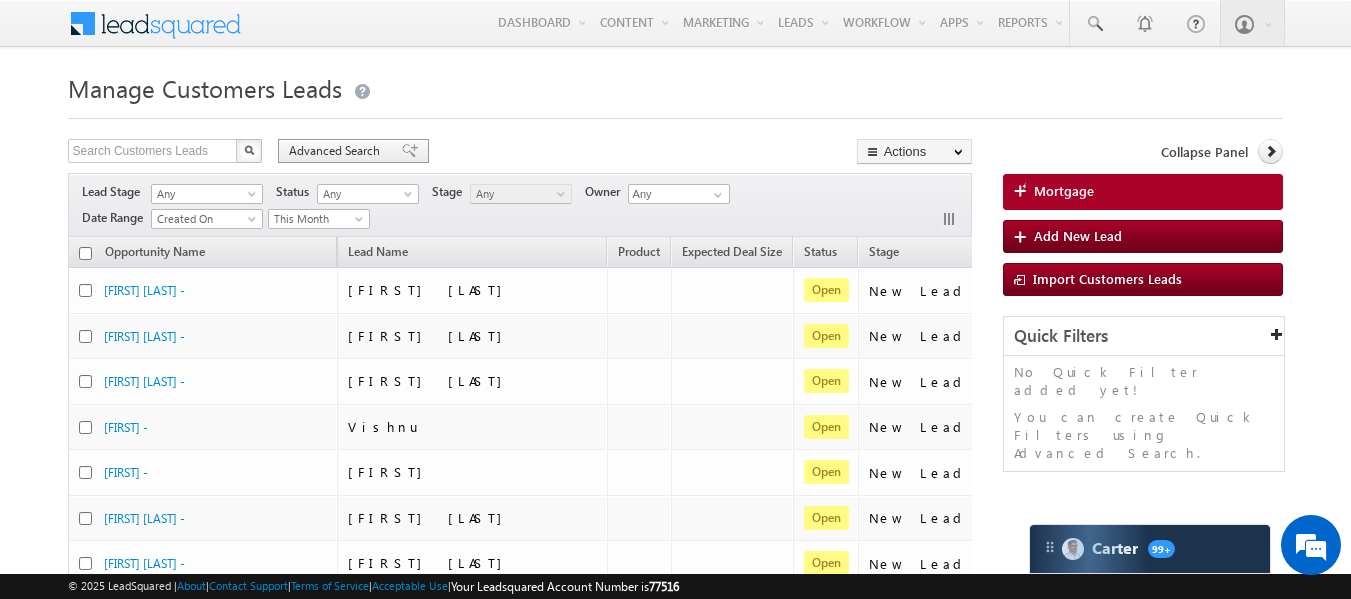 click on "Advanced Search" at bounding box center (337, 151) 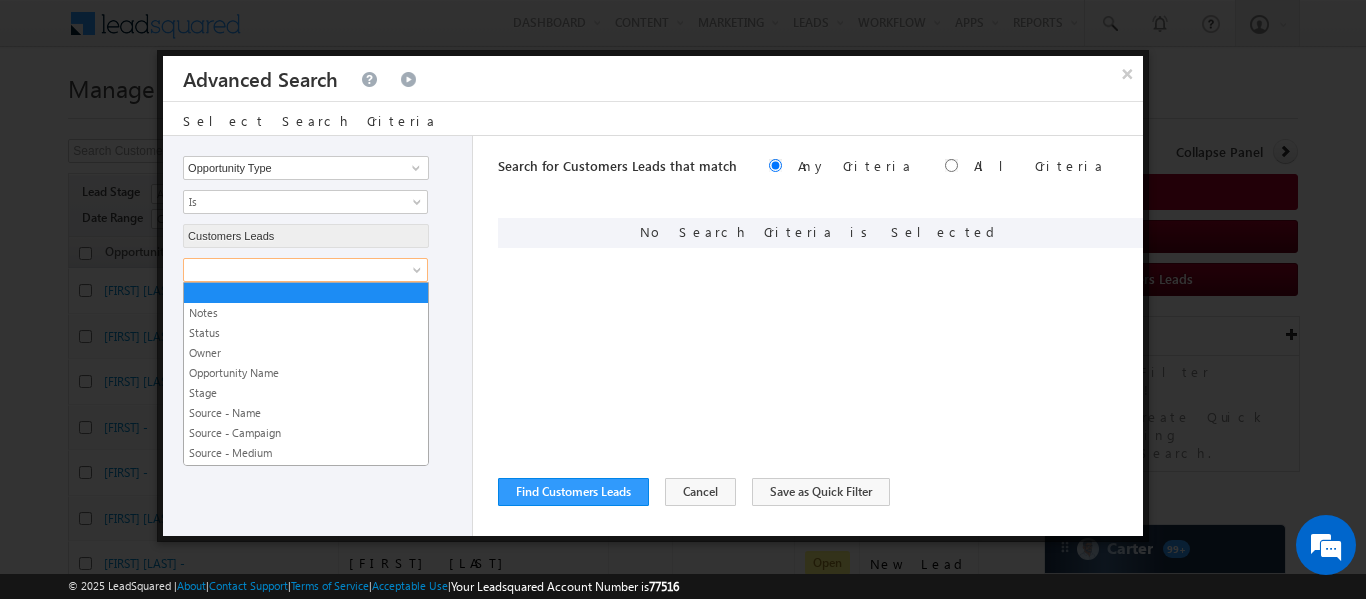 click at bounding box center [292, 270] 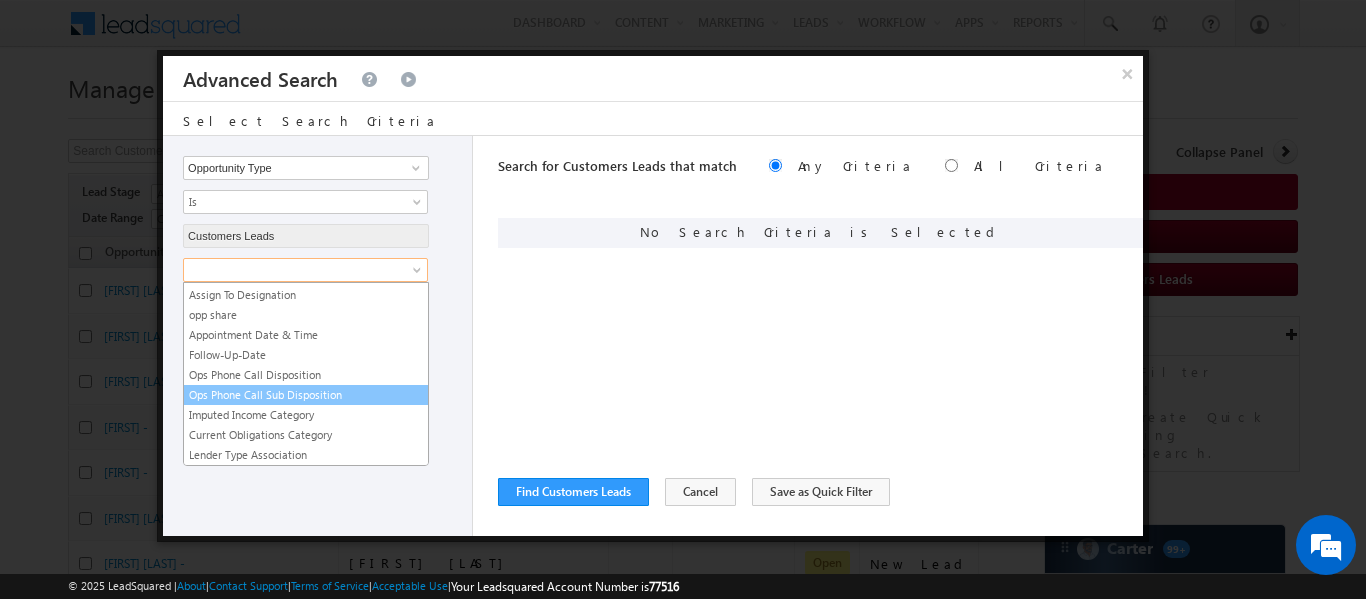 scroll, scrollTop: 0, scrollLeft: 0, axis: both 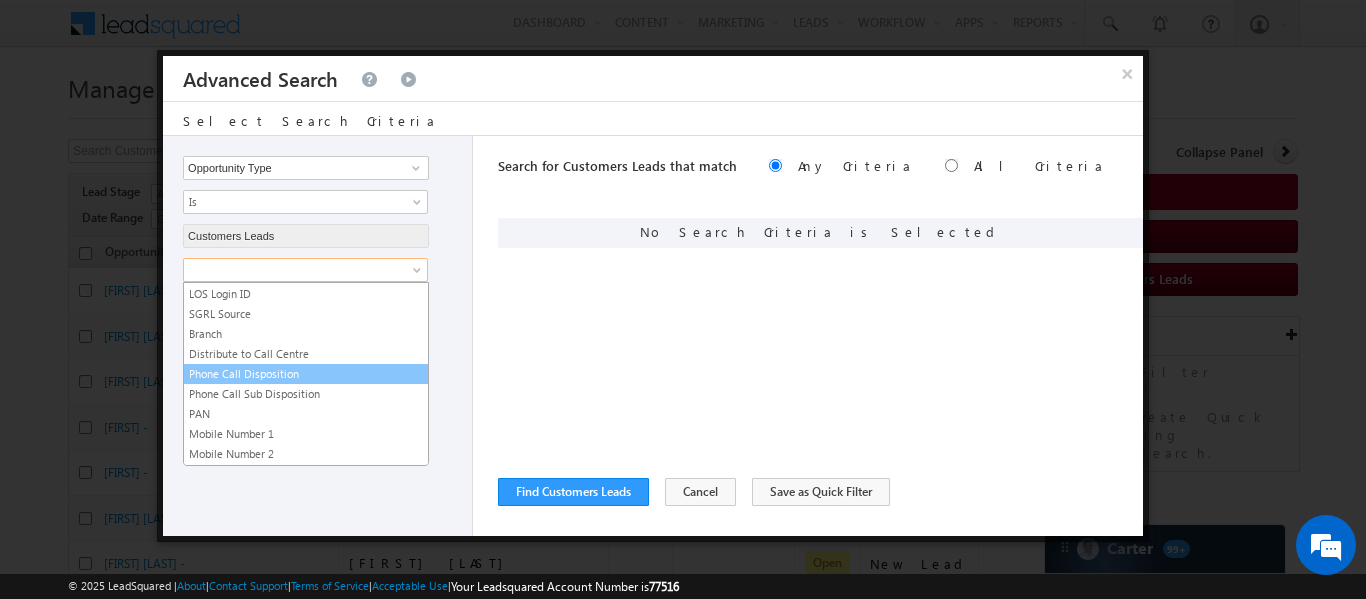 click on "Phone Call Disposition" at bounding box center (306, 374) 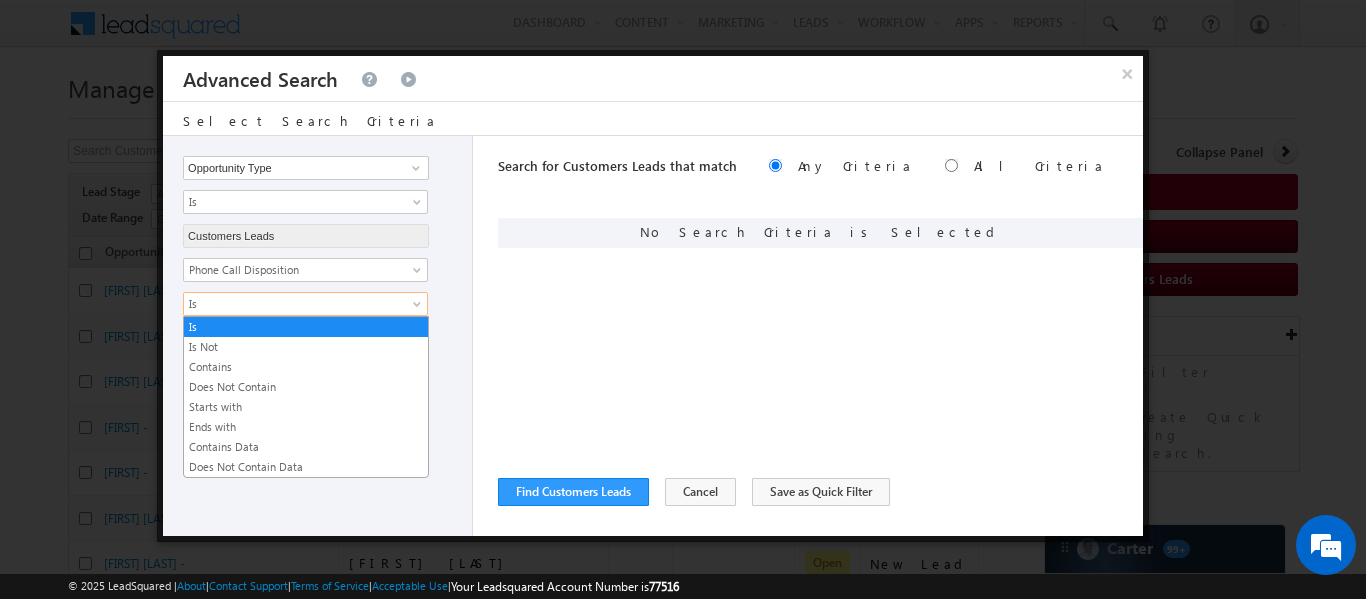 click on "Is" at bounding box center [292, 304] 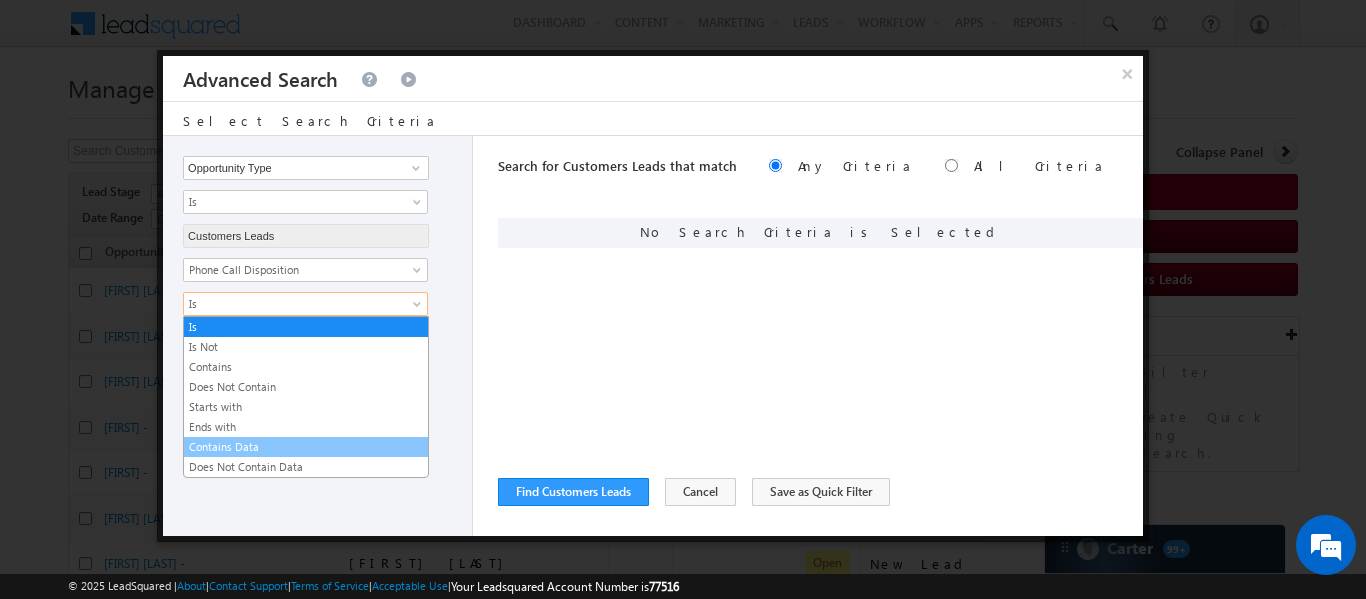 click on "Contains Data" at bounding box center (306, 447) 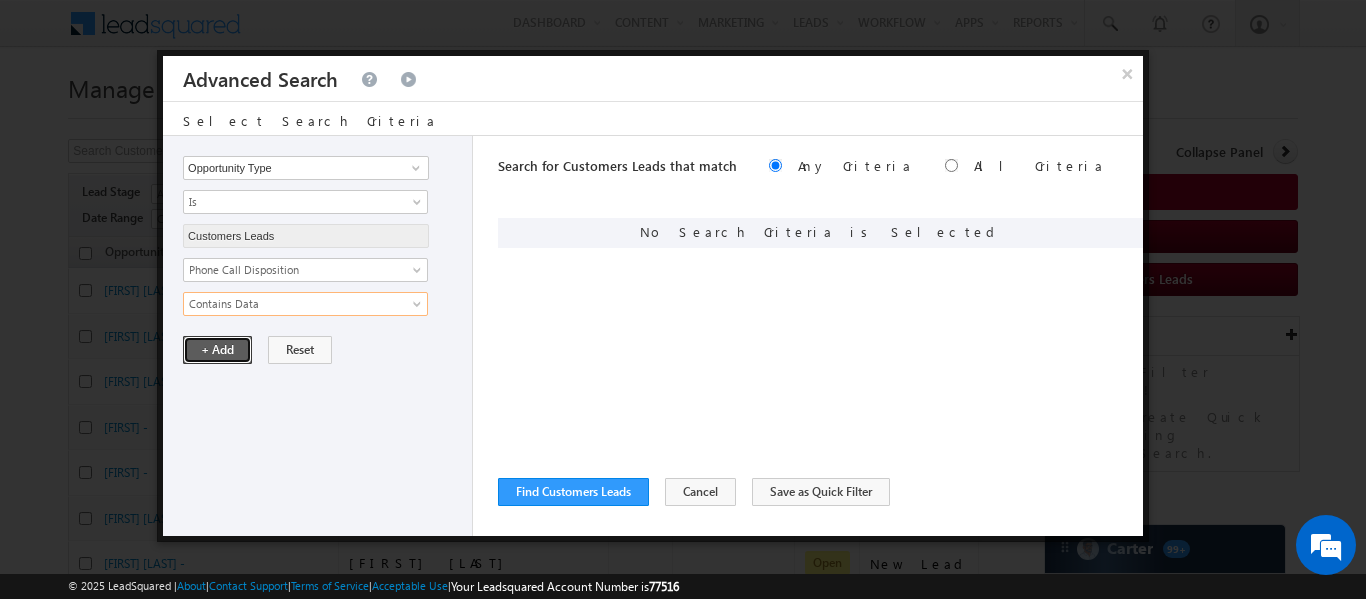 click on "+ Add" at bounding box center (217, 350) 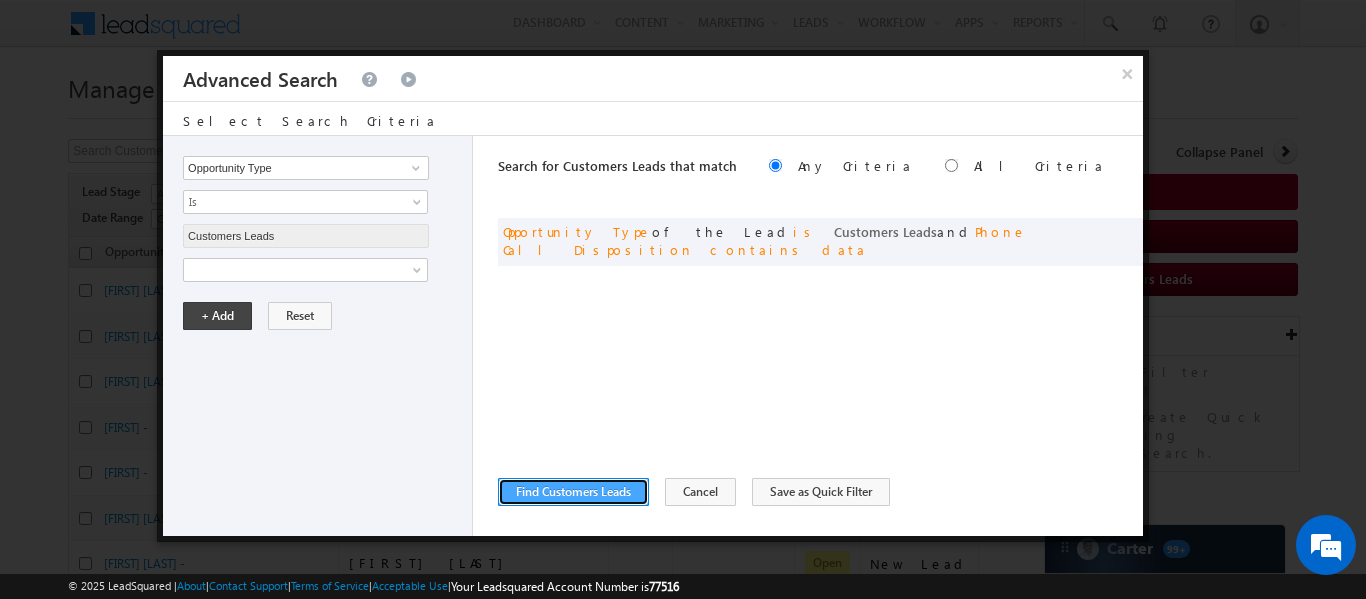 click on "Find Customers Leads" at bounding box center (573, 492) 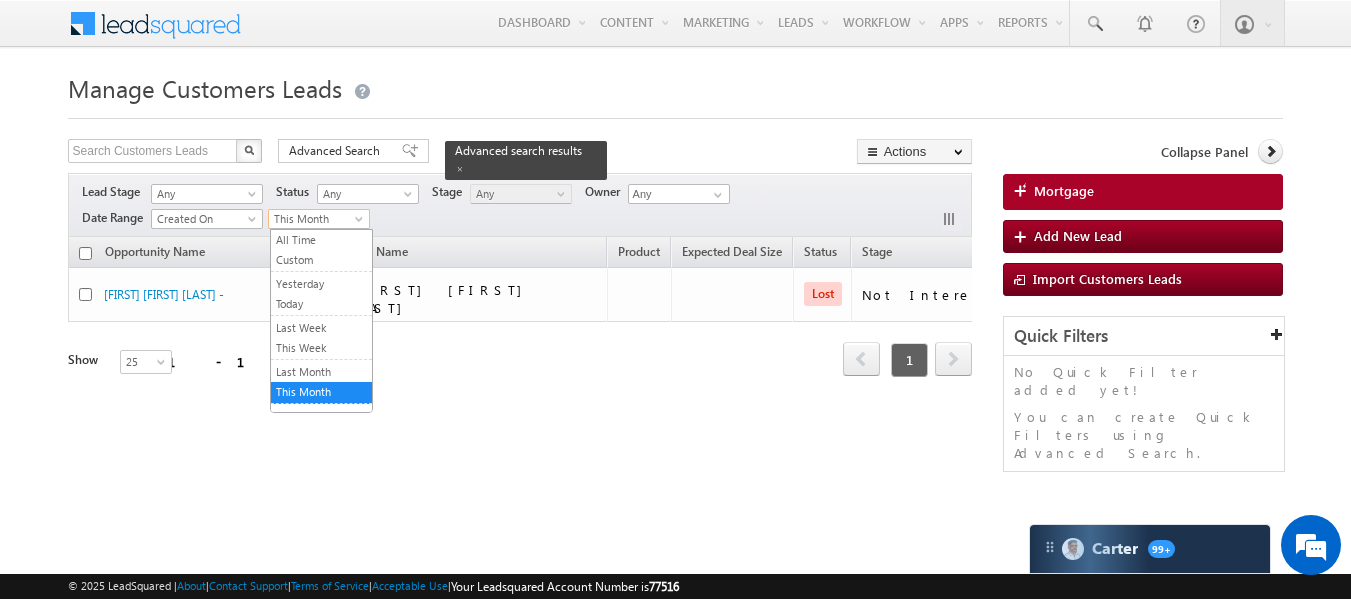 click at bounding box center [361, 223] 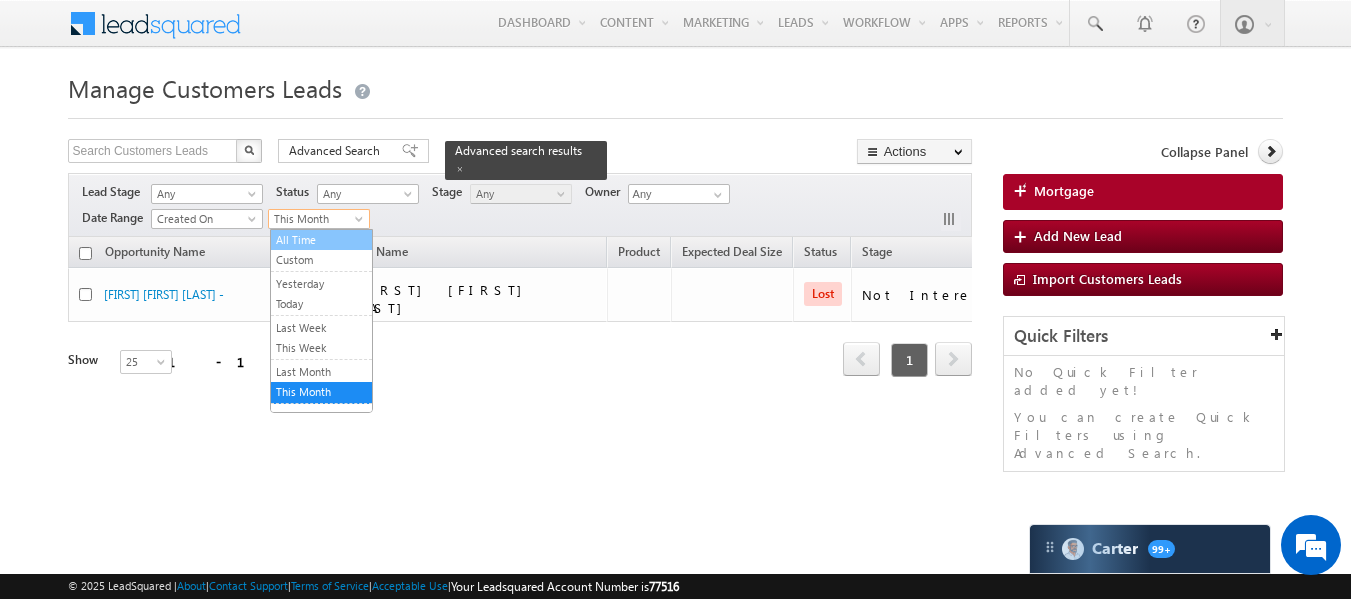 click on "All Time" at bounding box center (321, 240) 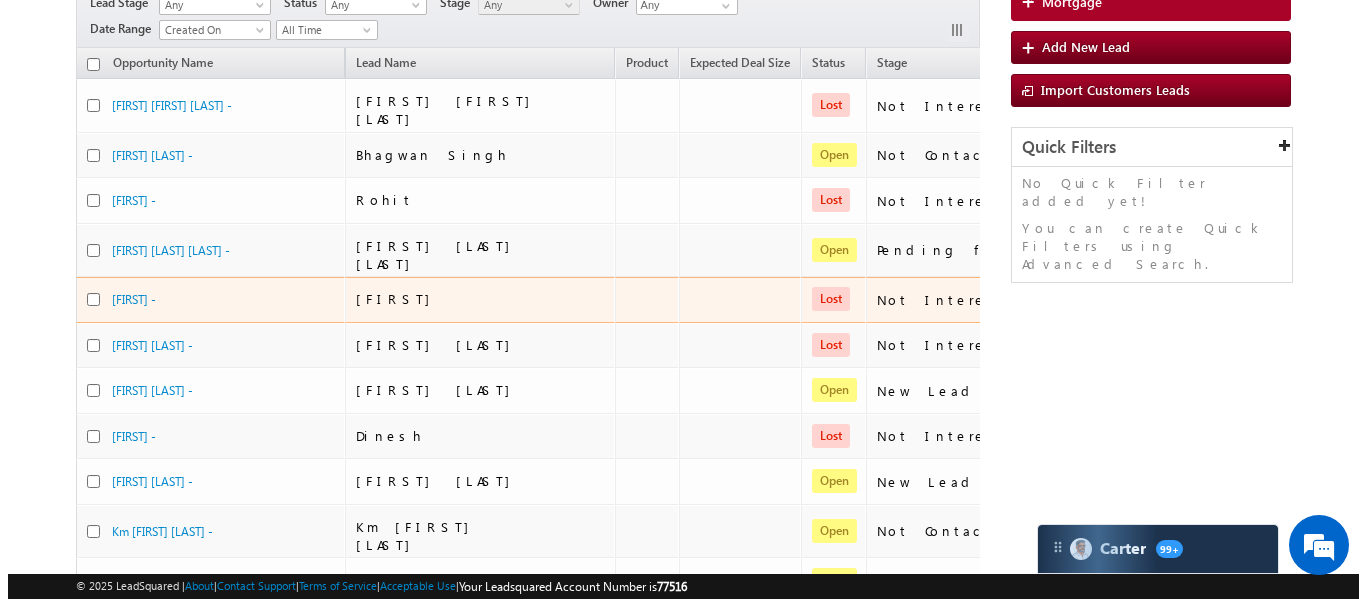 scroll, scrollTop: 0, scrollLeft: 0, axis: both 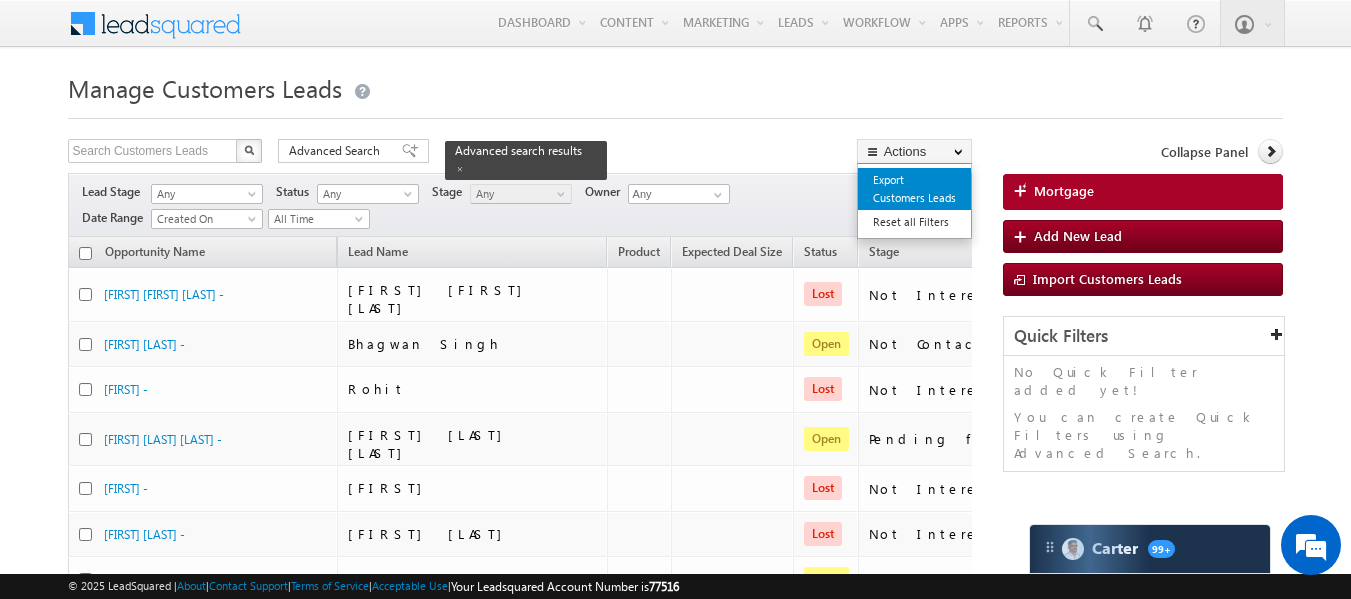 click on "Export Customers Leads" at bounding box center [914, 189] 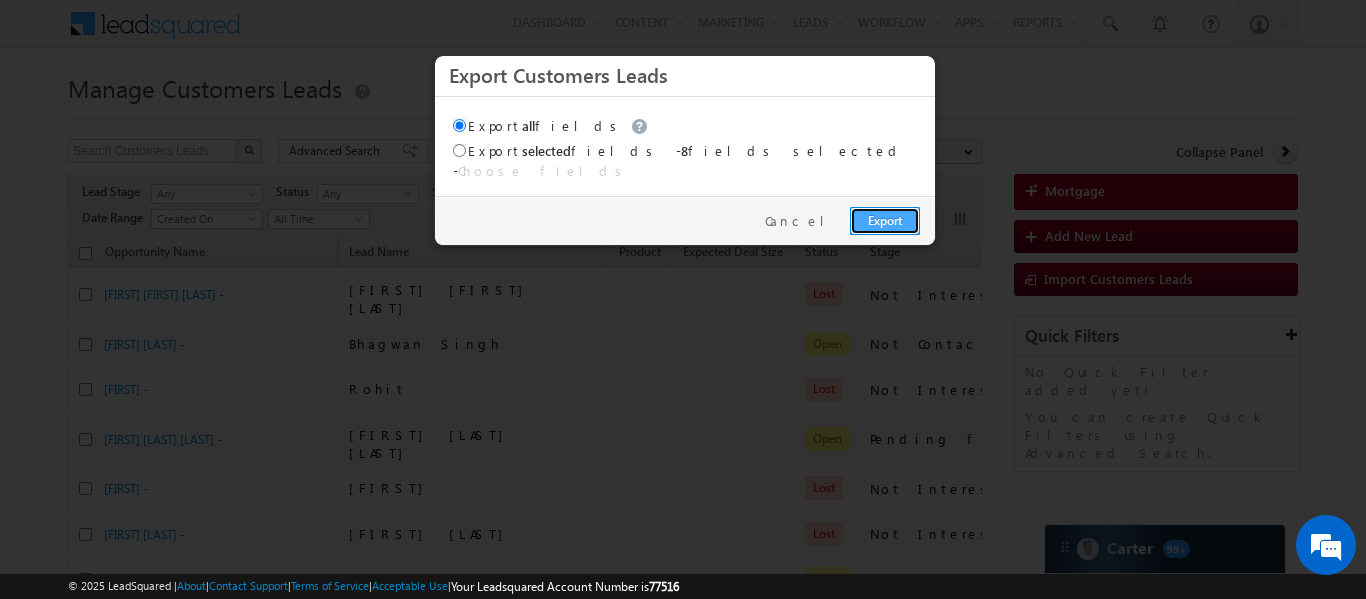 click on "Export" at bounding box center [885, 221] 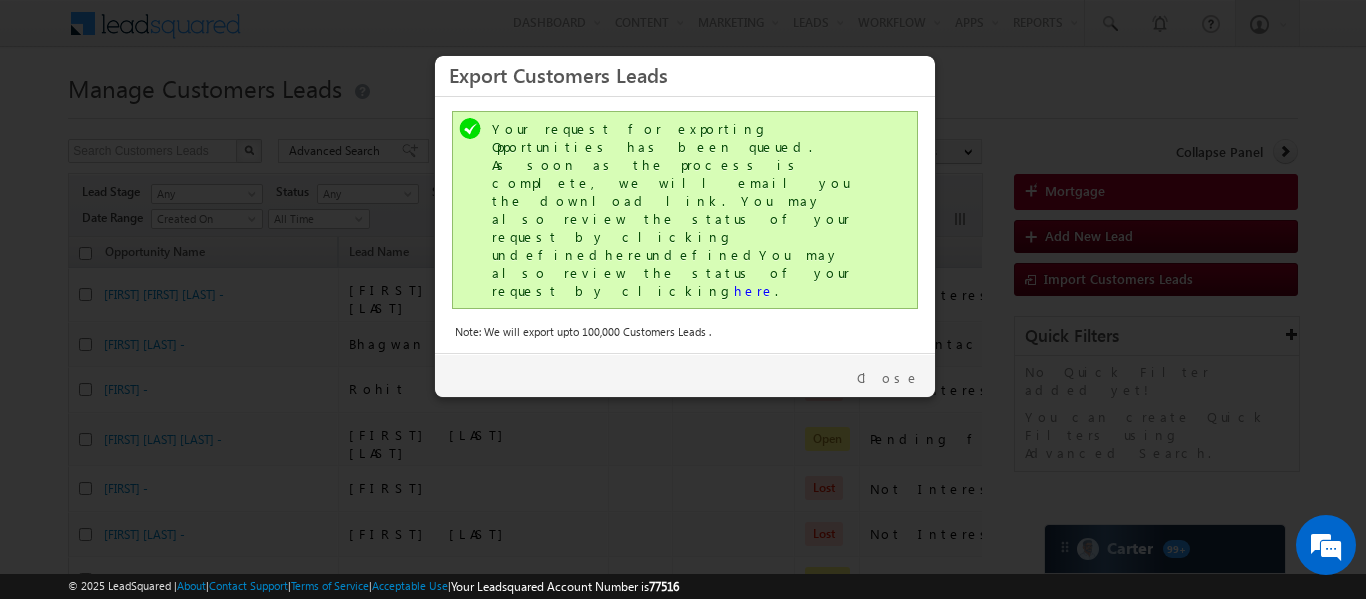 click on "Your request for exporting Opportunities has been queued. As soon as the process is complete, we will email you the download link. You may also review the status of your request by clicking undefinedhereundefinedYou may also review the status of your request by clicking  here ." at bounding box center [687, 210] 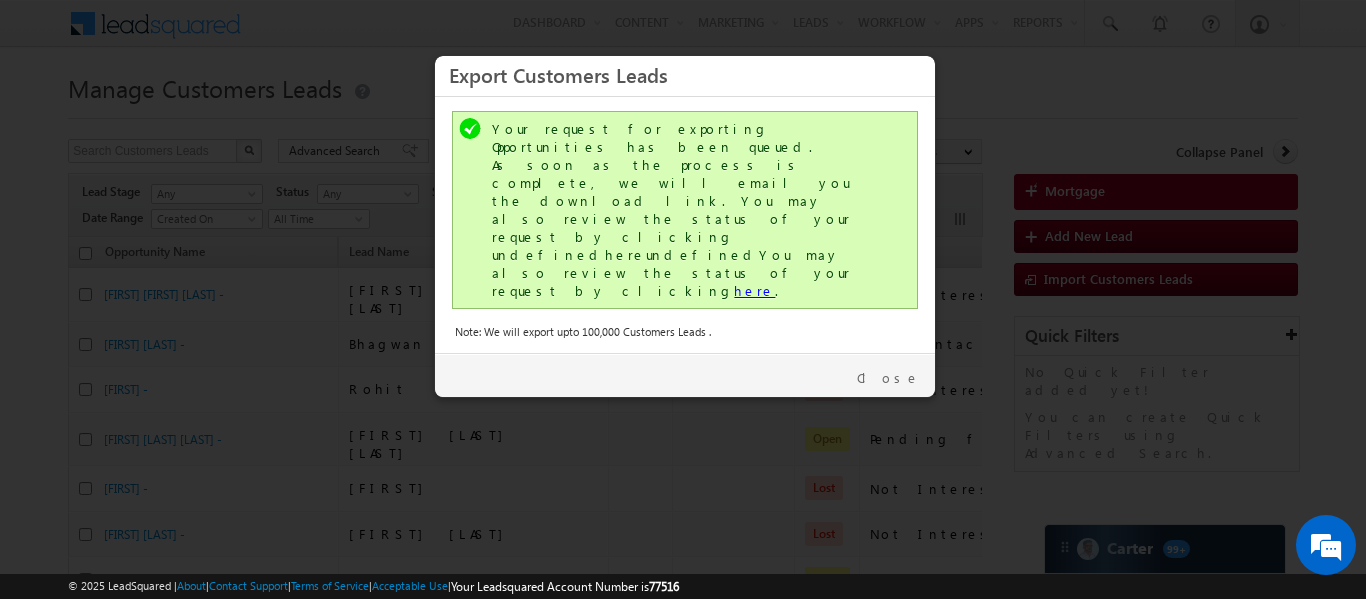 click on "here" at bounding box center (754, 290) 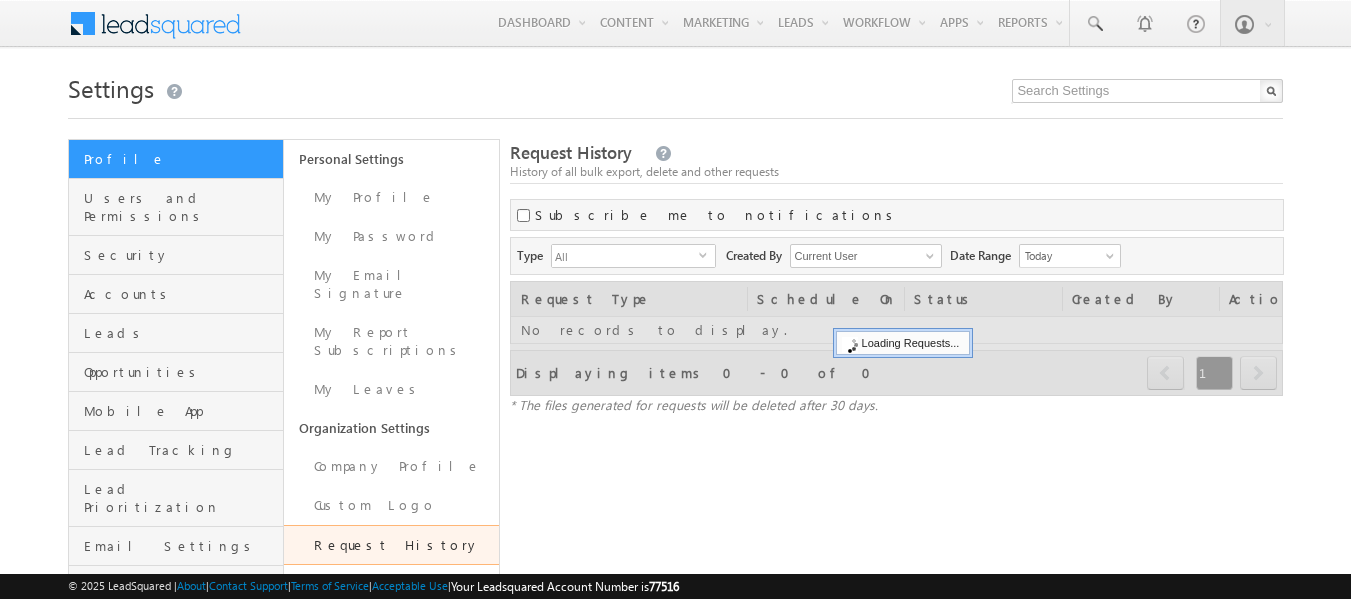 scroll, scrollTop: 0, scrollLeft: 0, axis: both 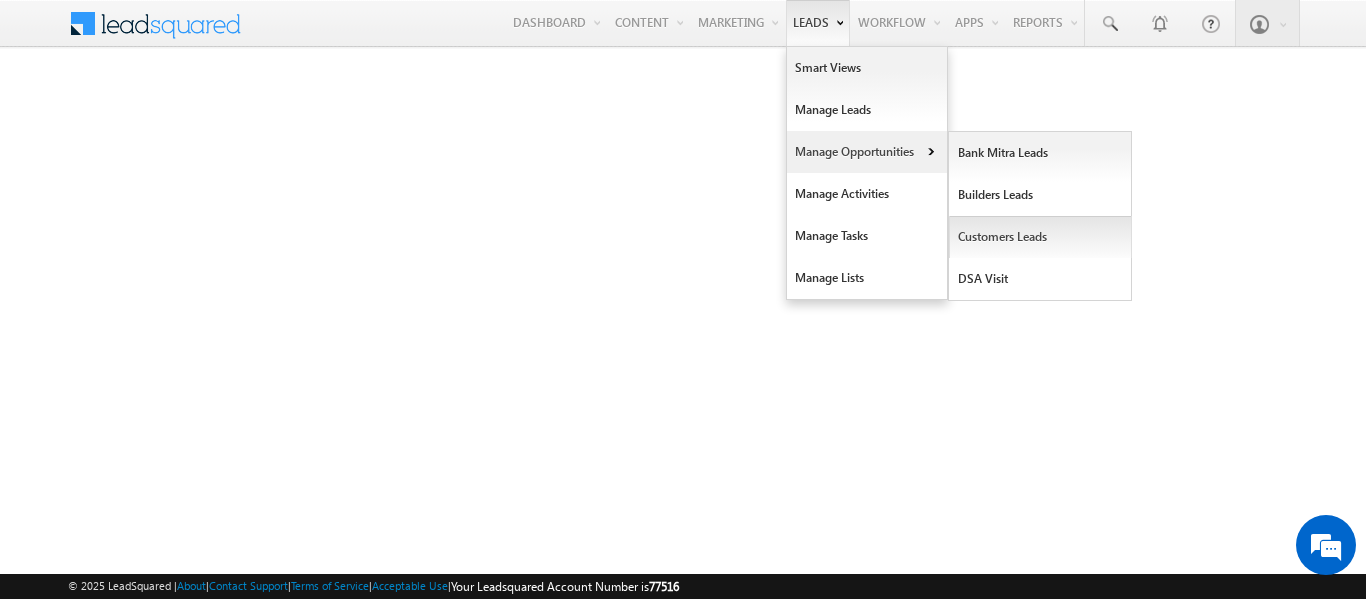 click on "Customers Leads" at bounding box center [1040, 237] 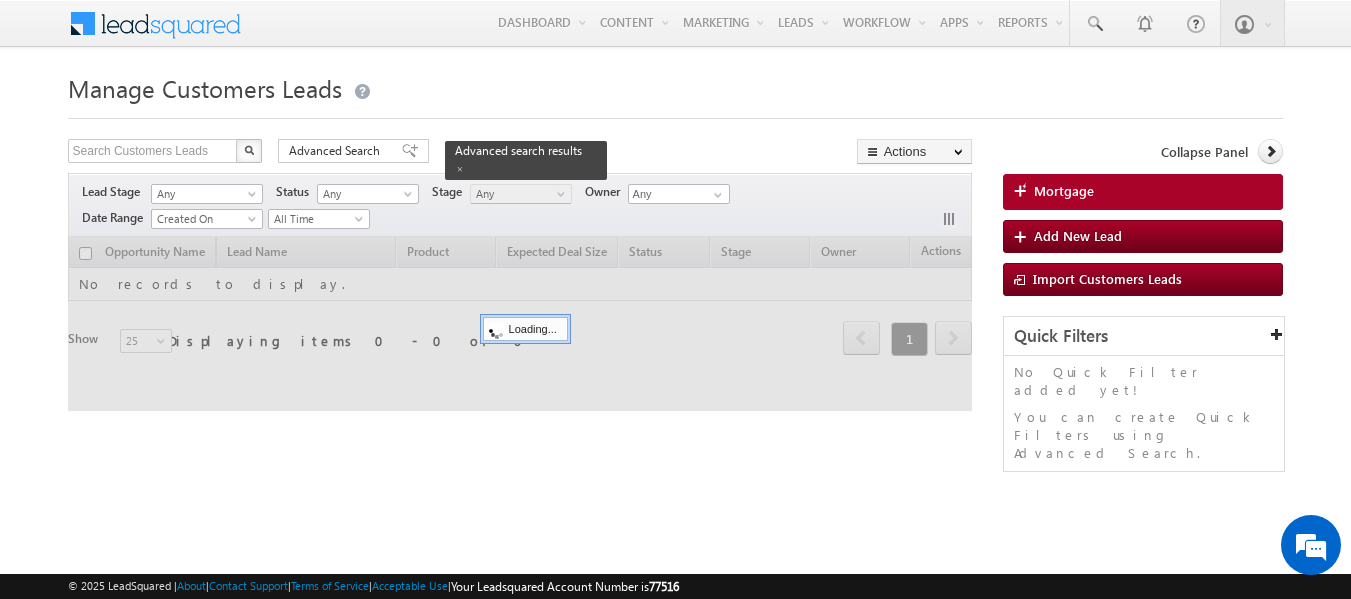 scroll, scrollTop: 0, scrollLeft: 0, axis: both 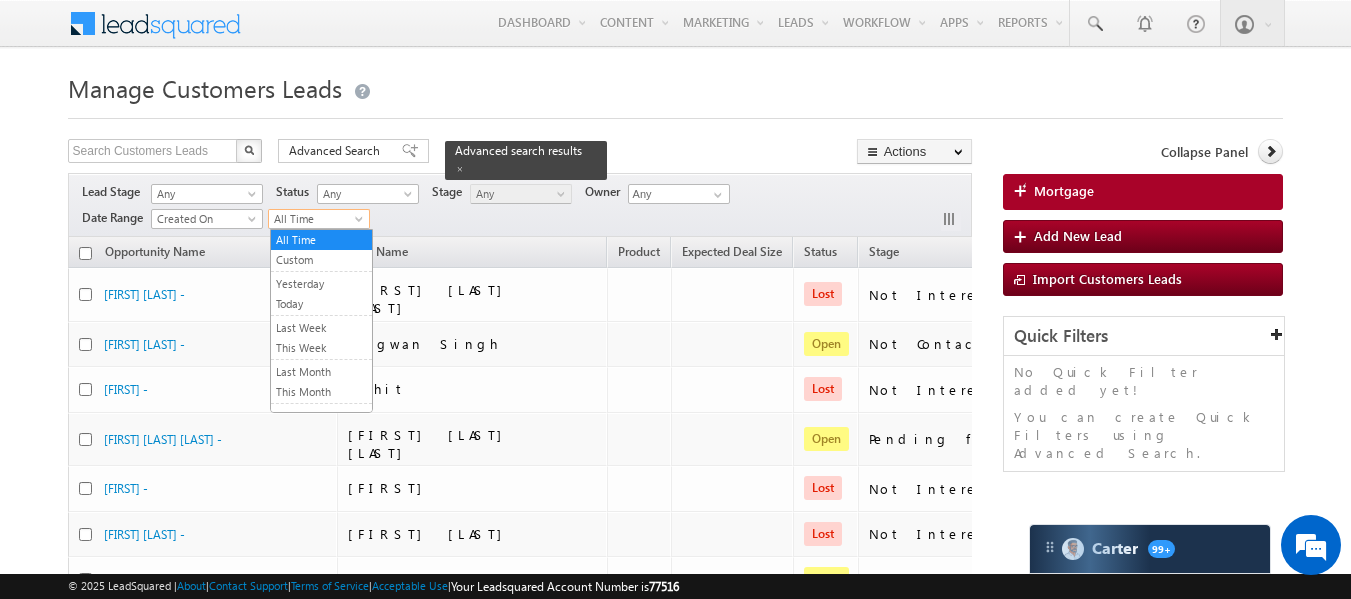 click on "All Time" at bounding box center [316, 219] 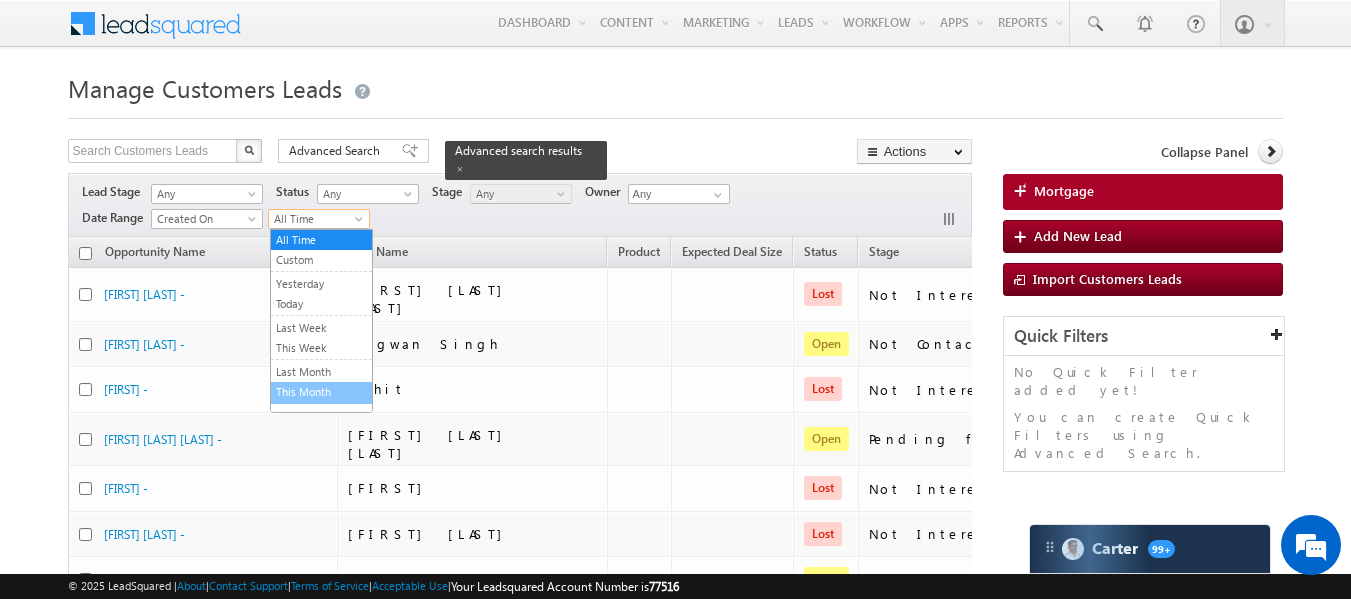 click on "This Month" at bounding box center (321, 392) 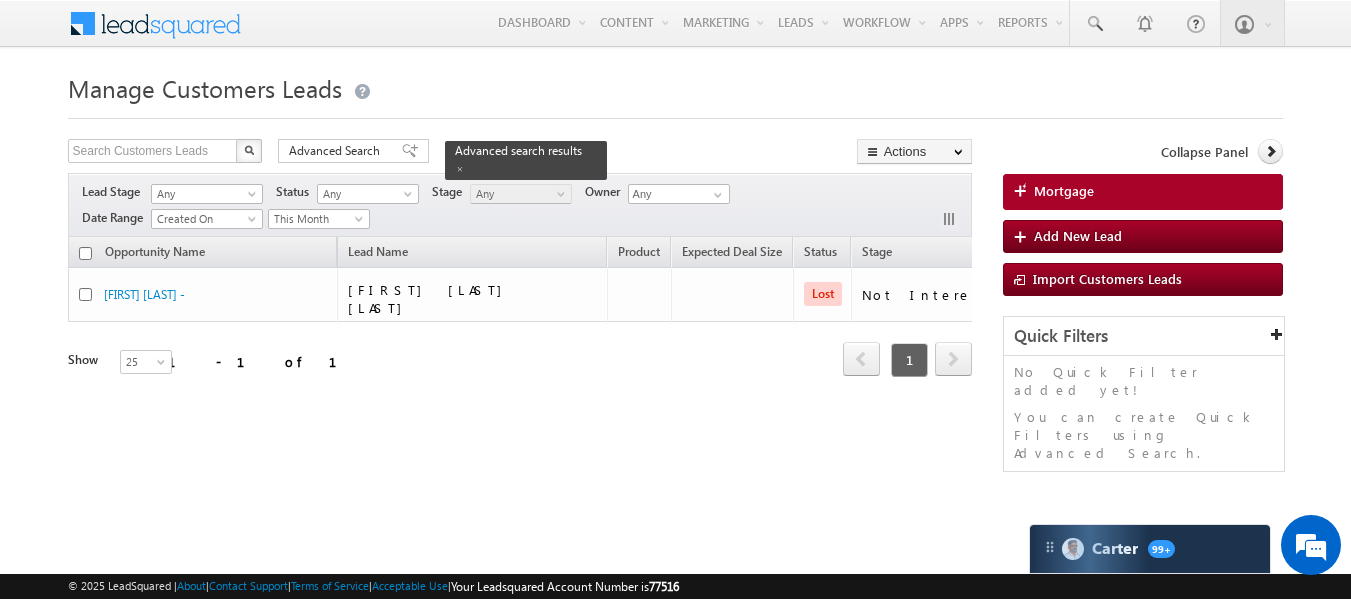 scroll, scrollTop: 1, scrollLeft: 0, axis: vertical 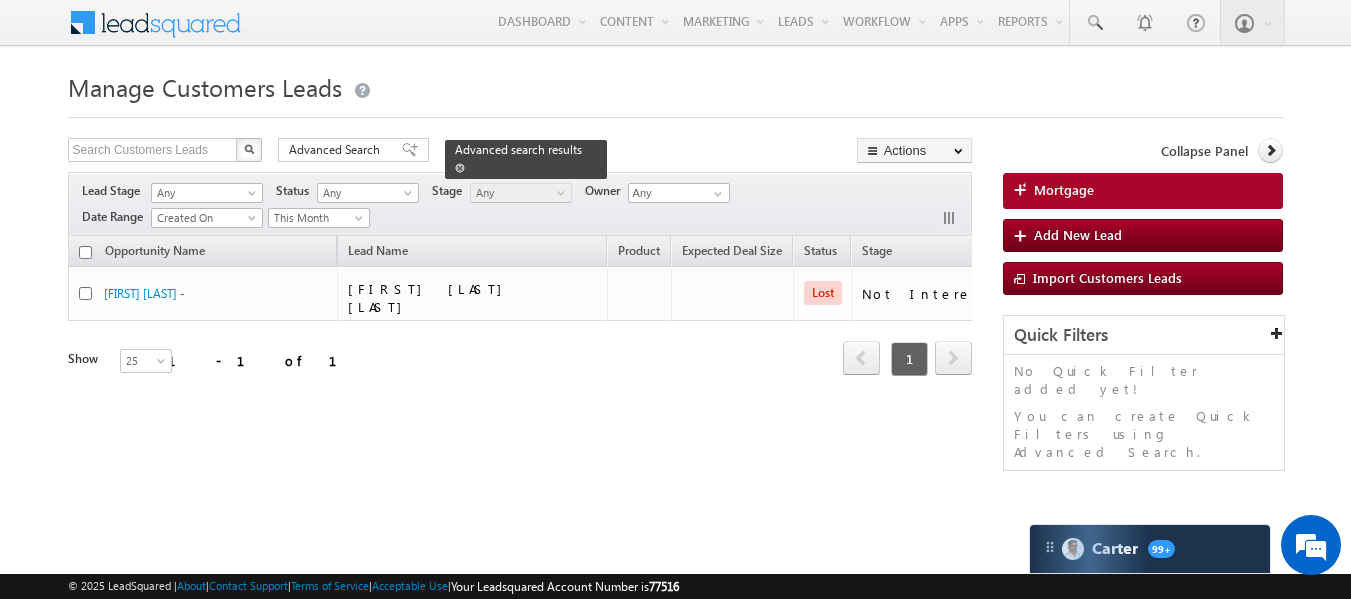 click at bounding box center [460, 168] 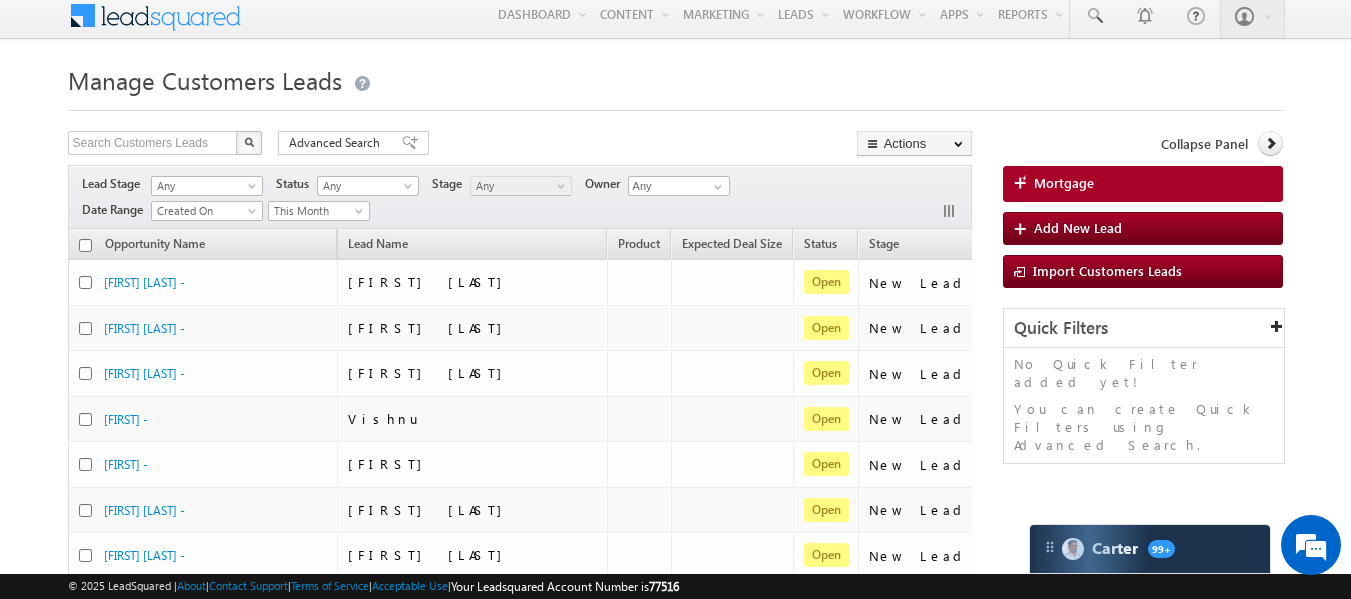 scroll, scrollTop: 0, scrollLeft: 0, axis: both 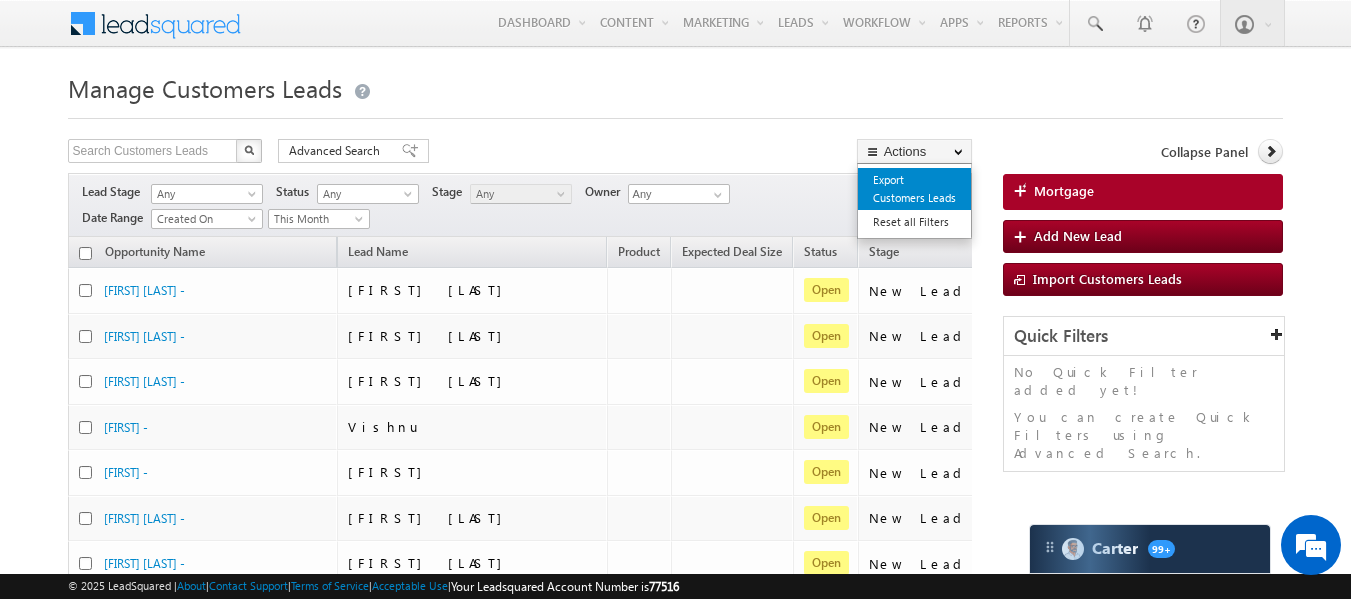 click on "Export Customers Leads" at bounding box center [914, 189] 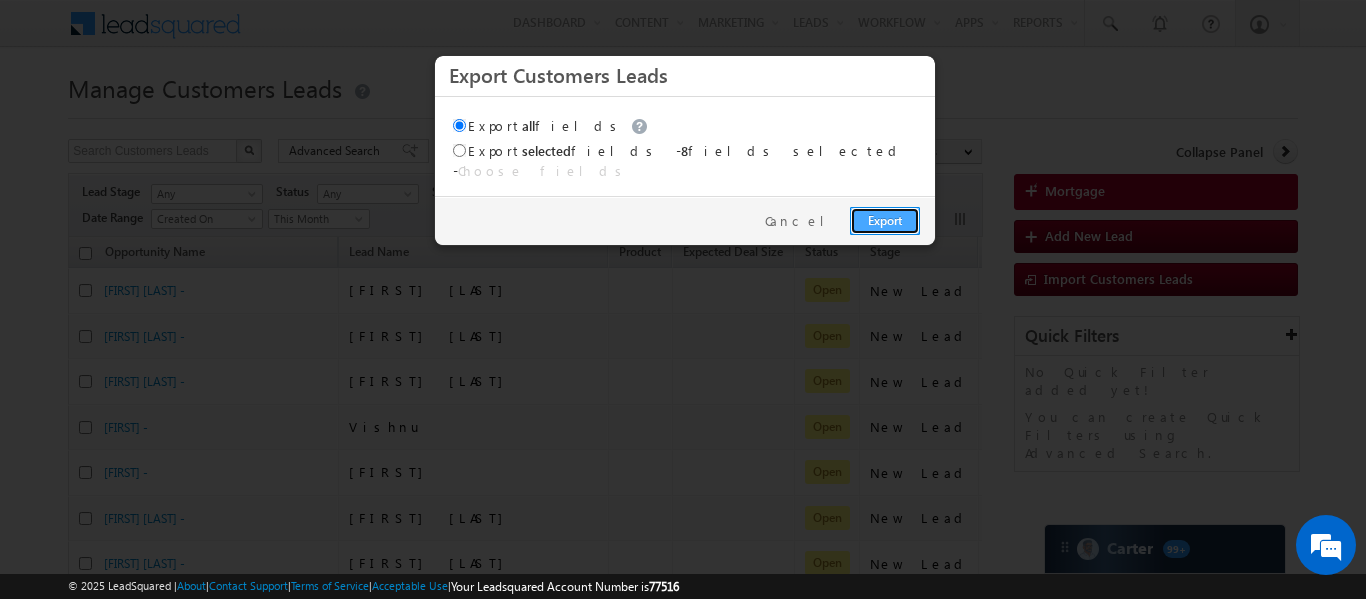 click on "Export" at bounding box center (885, 221) 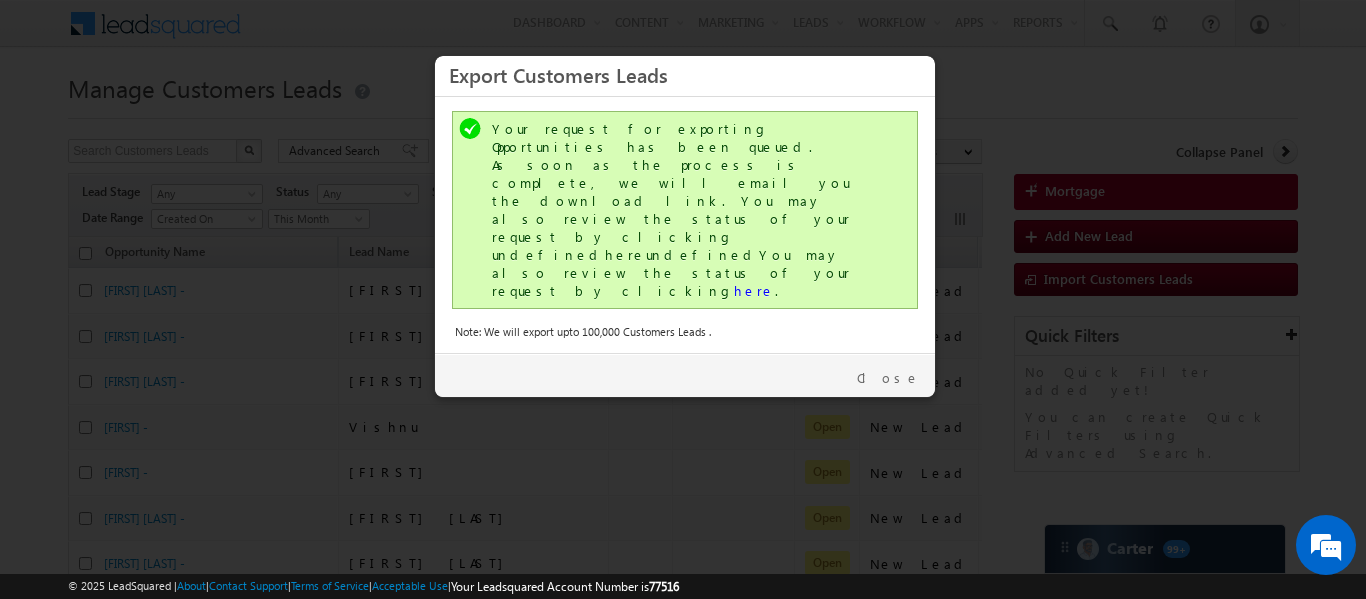 click on "Your request for exporting Opportunities has been queued. As soon as the process is complete, we will email you the download link. You may also review the status of your request by clicking undefinedhereundefinedYou may also review the status of your request by clicking  here ." at bounding box center [687, 210] 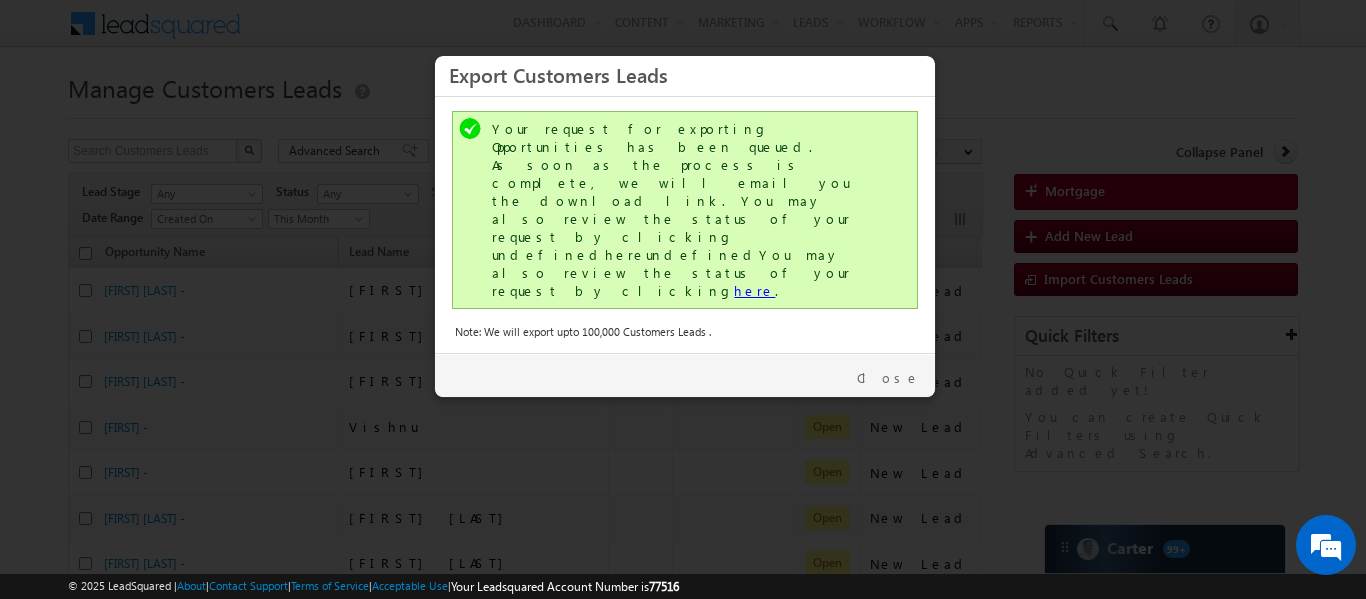click on "here" at bounding box center (754, 290) 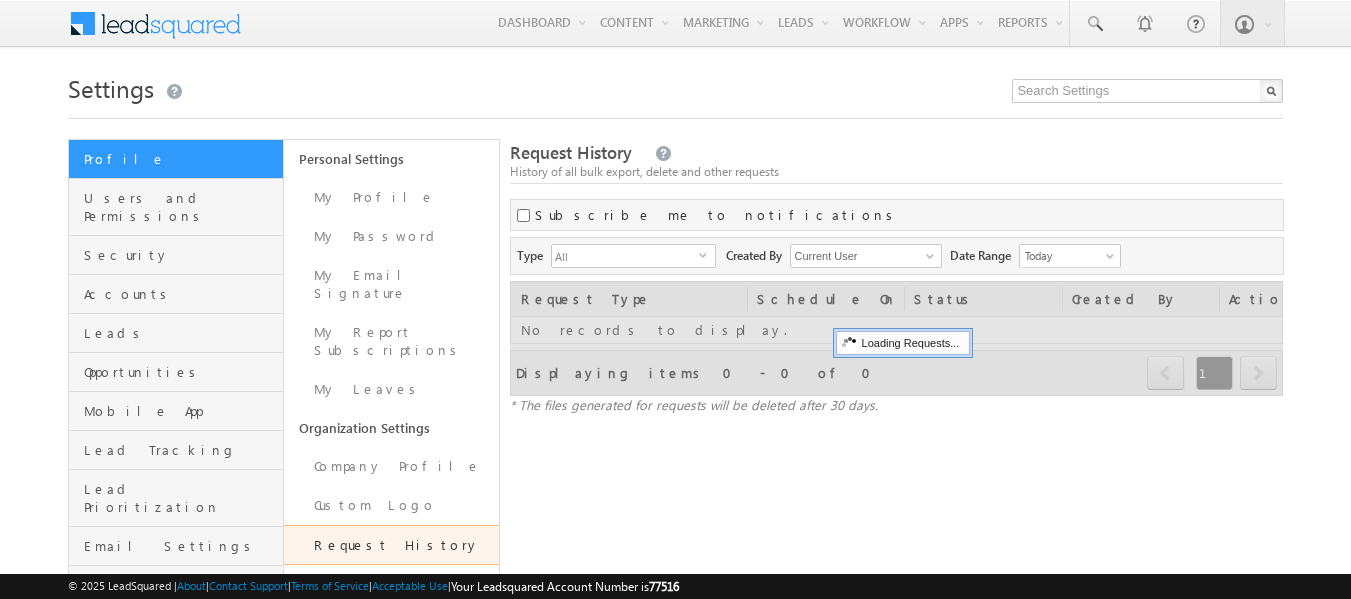 scroll, scrollTop: 0, scrollLeft: 0, axis: both 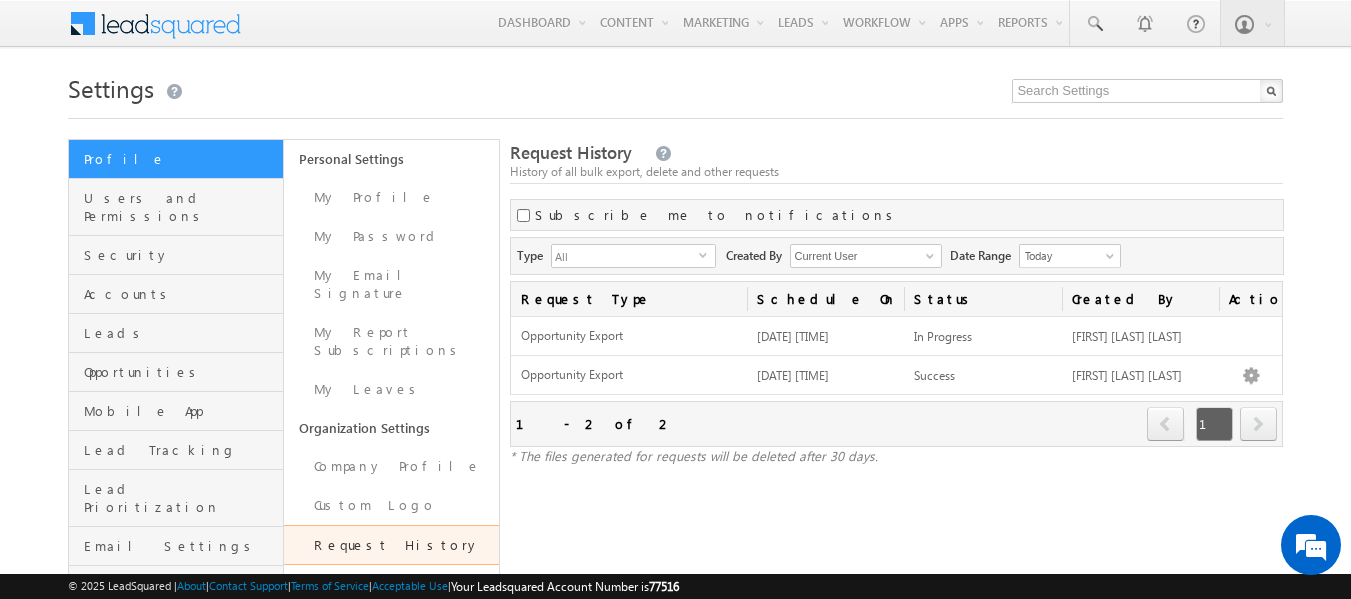 click on "Request History
History of all bulk export, delete and other requests
Subscribe me to notifications
Type
All Activity Export/Opportunity Export Bulk Delete Opportunities Bulk Activity Update/Bulk Opportunity Update/Bulk Opportunity Status Update Lead Bulk Update Lead Export Leadsquared Support Access Mark Lead Field Unique Opportunity Import Remove Lead Field Unique User Import/User Bulk Update/User Setting Update/Configure Home Page User Logout All select  All  Activity Export/Opportunity Export  Bulk Delete Opportunities  Bulk Activity Update/Bulk Opportunity Update/Bulk Opportunity Status Update  Lead Bulk Update  Lead Export  Leadsquared Support Access" at bounding box center [897, 468] 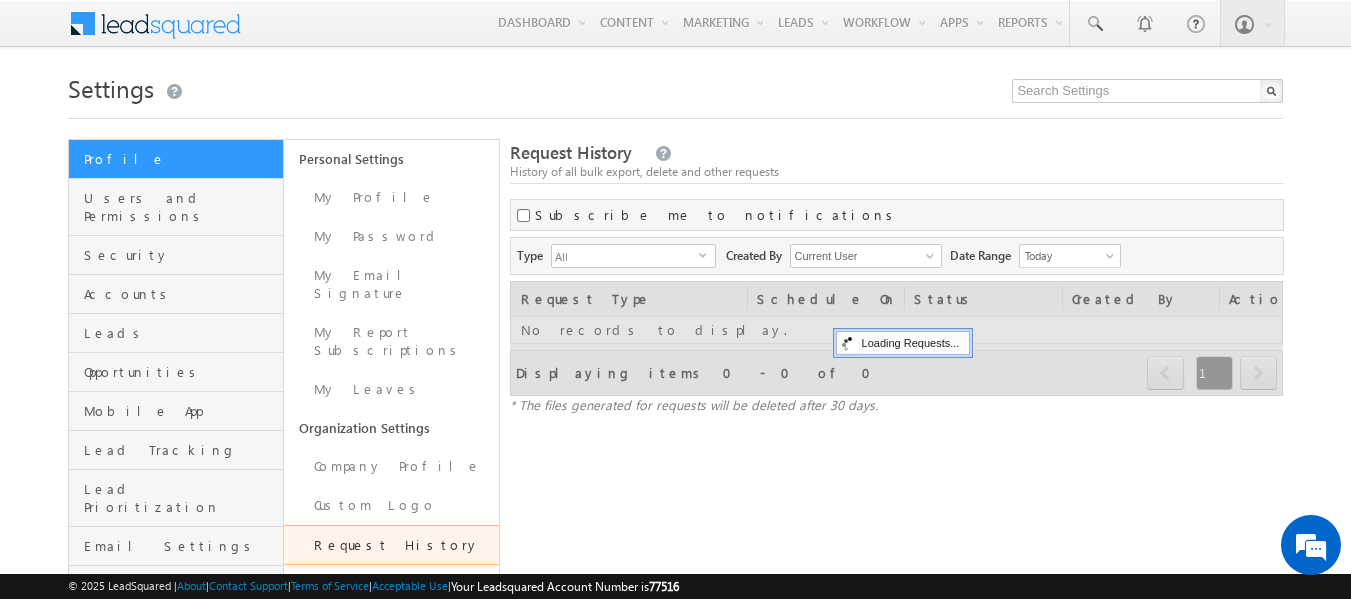 scroll, scrollTop: 0, scrollLeft: 0, axis: both 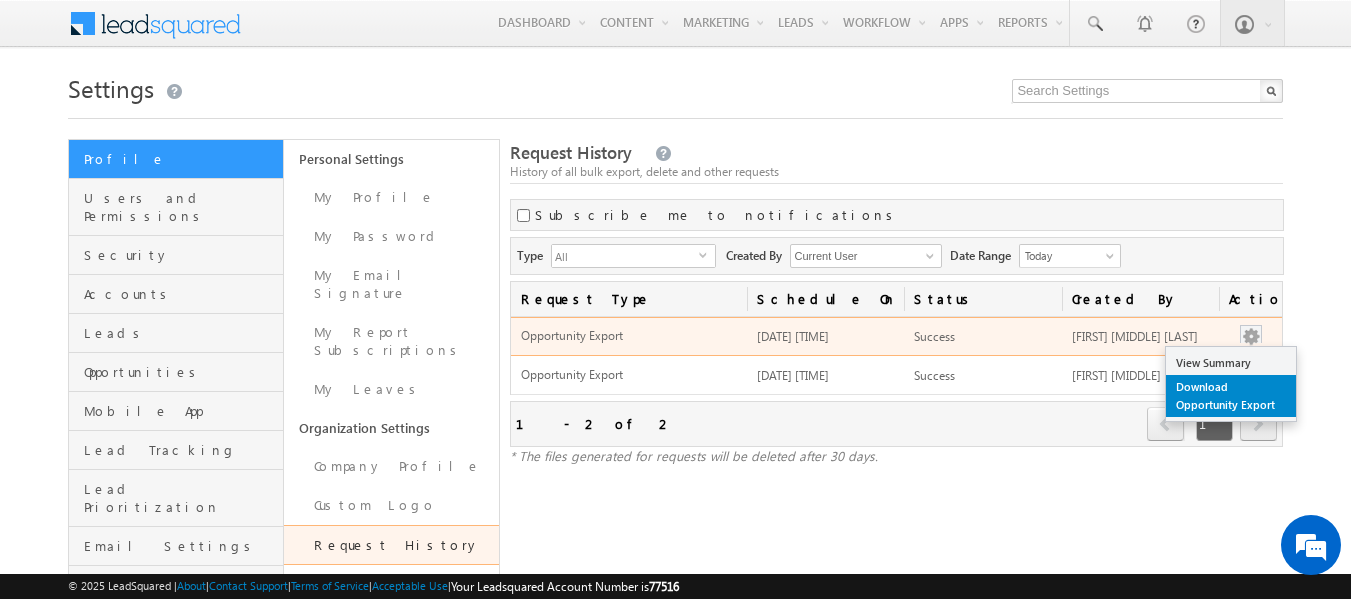 click on "Download Opportunity Export" at bounding box center [1231, 396] 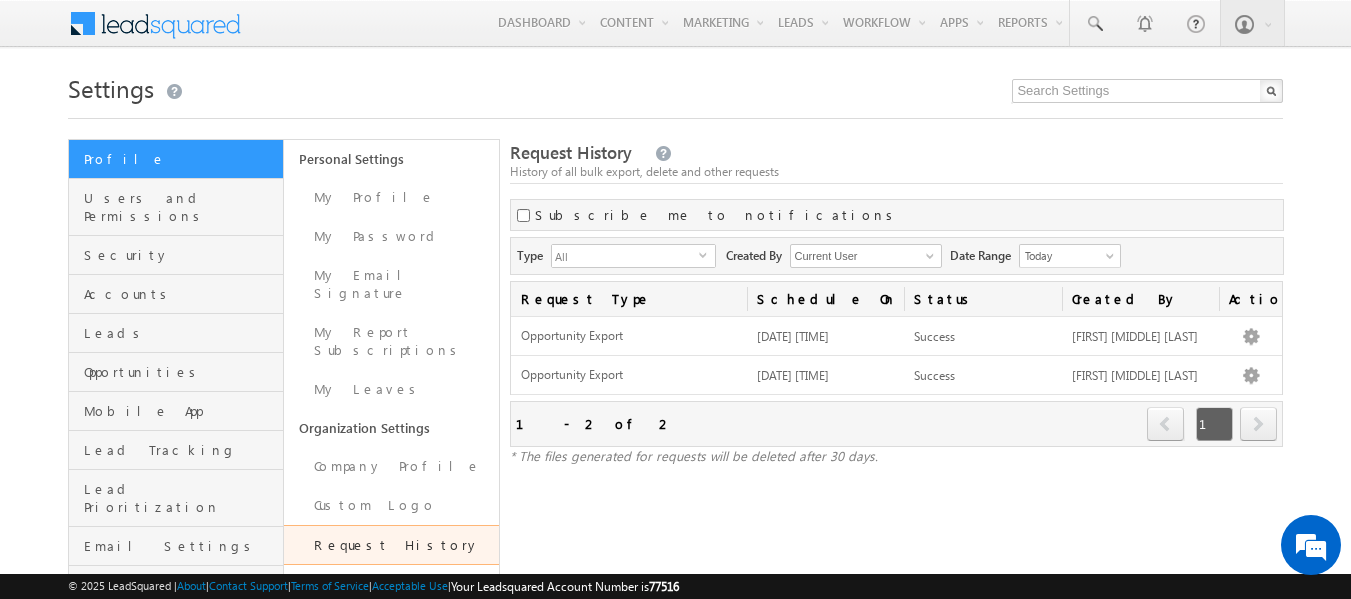 scroll, scrollTop: 0, scrollLeft: 0, axis: both 